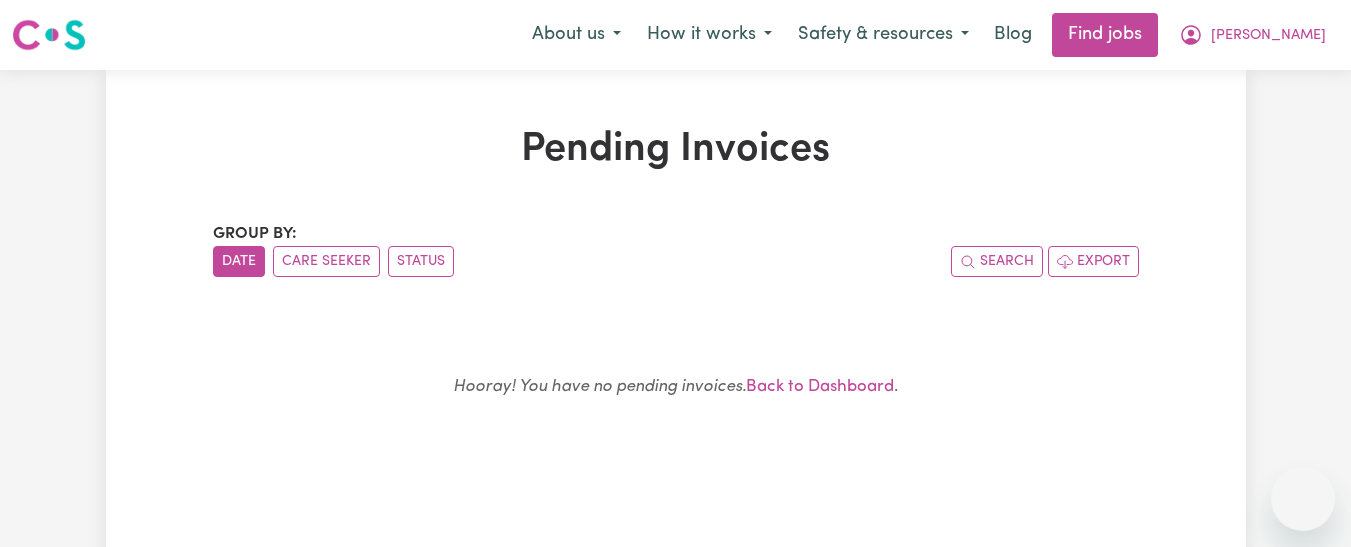 scroll, scrollTop: 0, scrollLeft: 0, axis: both 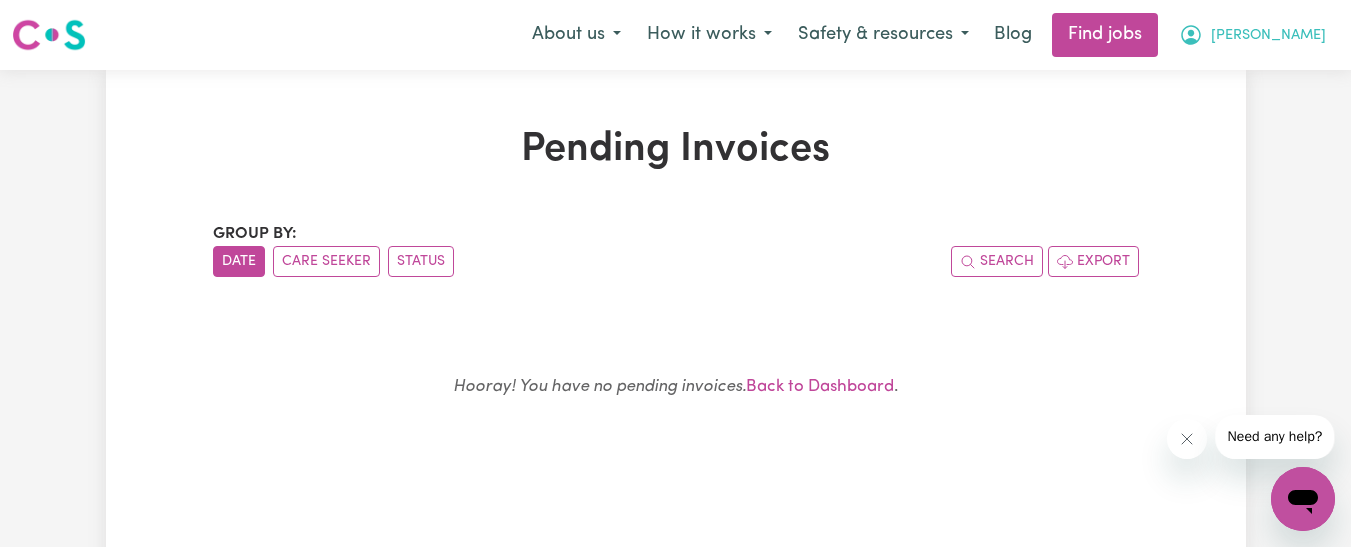 click on "[PERSON_NAME]" at bounding box center [1268, 36] 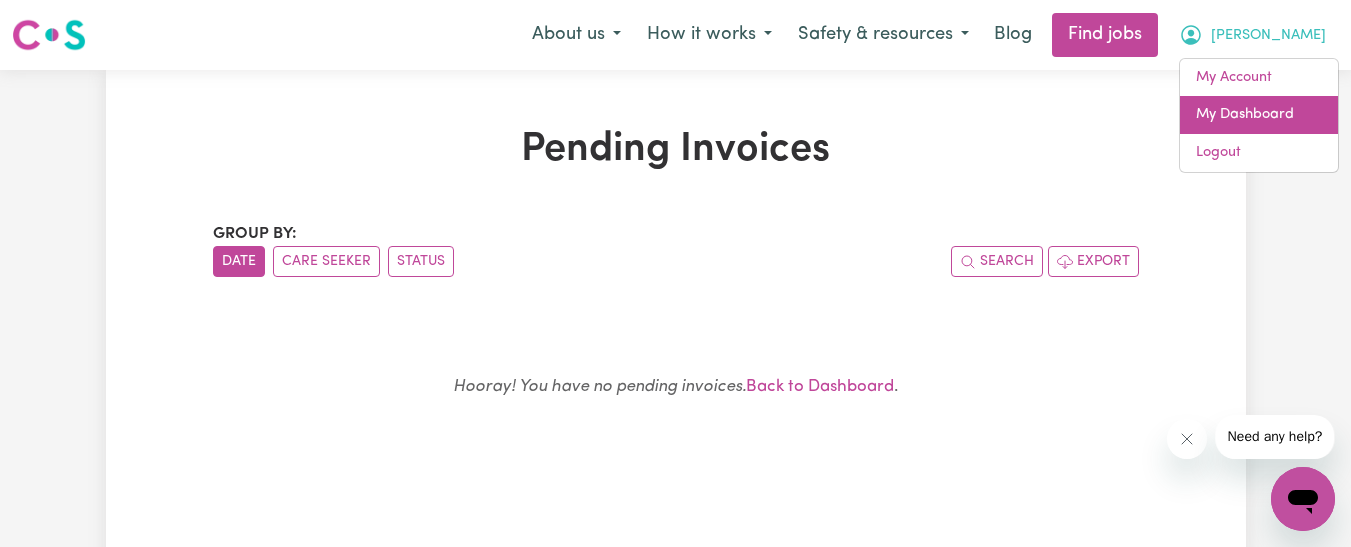 click on "My Dashboard" at bounding box center [1259, 115] 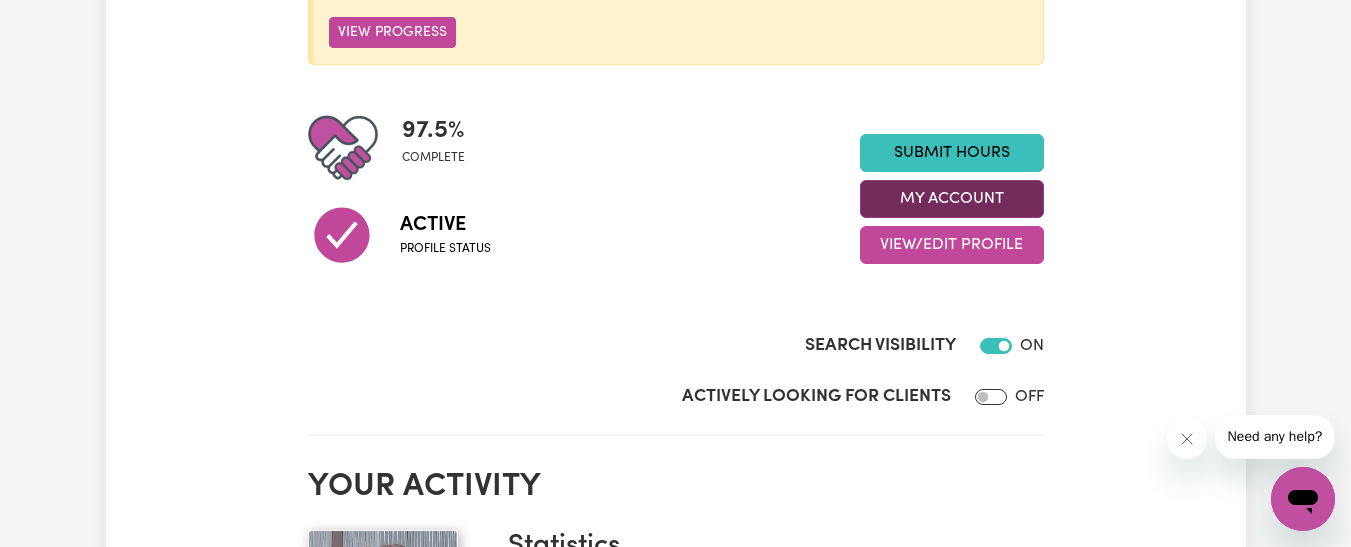 scroll, scrollTop: 400, scrollLeft: 0, axis: vertical 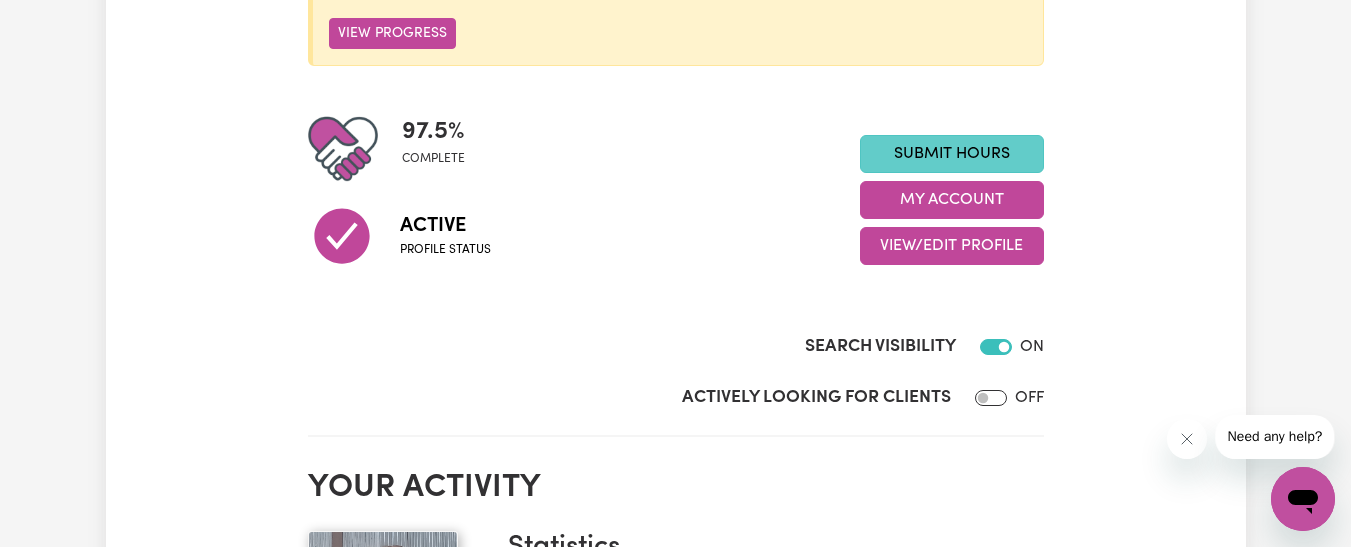 click on "Submit Hours" at bounding box center (952, 154) 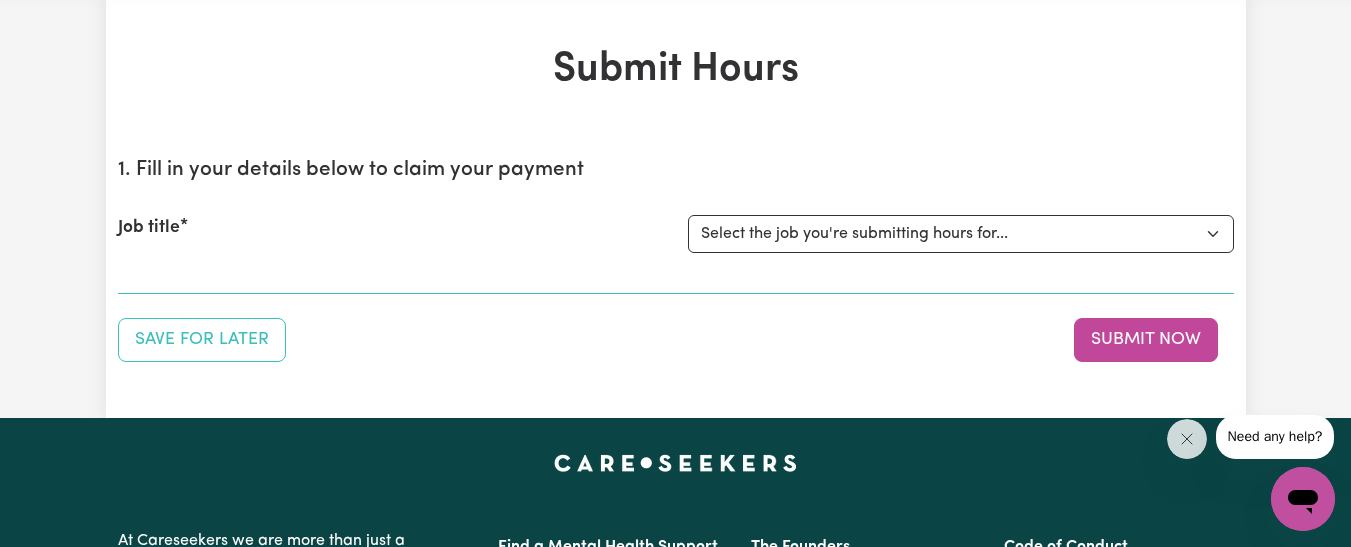 scroll, scrollTop: 200, scrollLeft: 0, axis: vertical 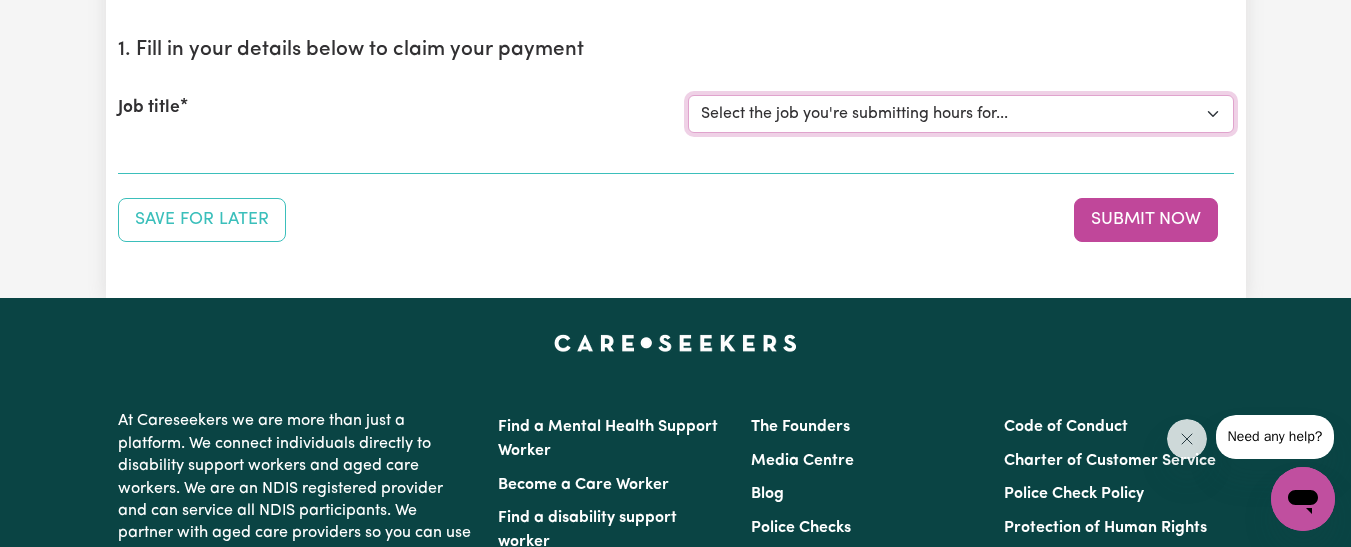 click on "Select the job you're submitting hours for... [[PERSON_NAME]] Support worker needed for Personal Care" at bounding box center (961, 114) 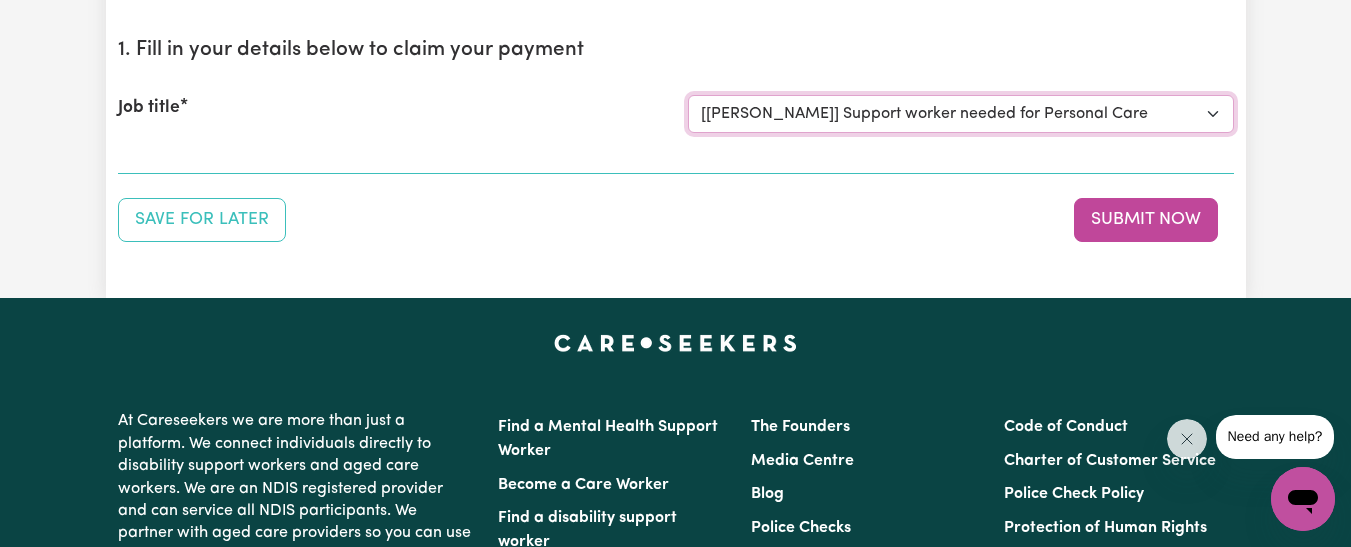 click on "Select the job you're submitting hours for... [[PERSON_NAME]] Support worker needed for Personal Care" at bounding box center (961, 114) 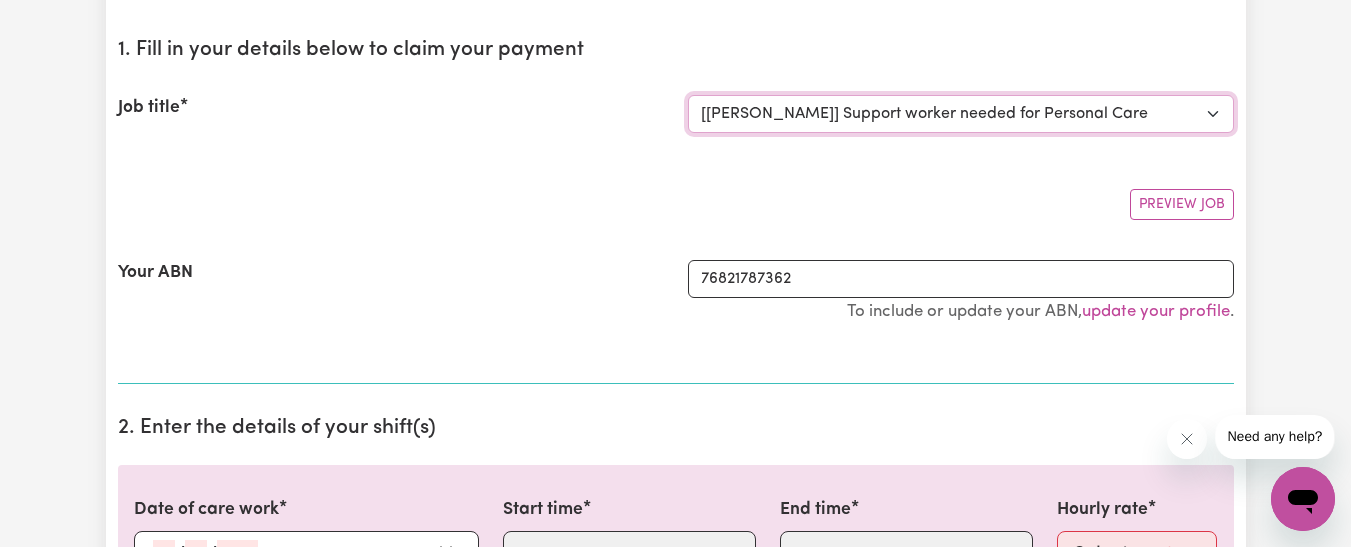 scroll, scrollTop: 500, scrollLeft: 0, axis: vertical 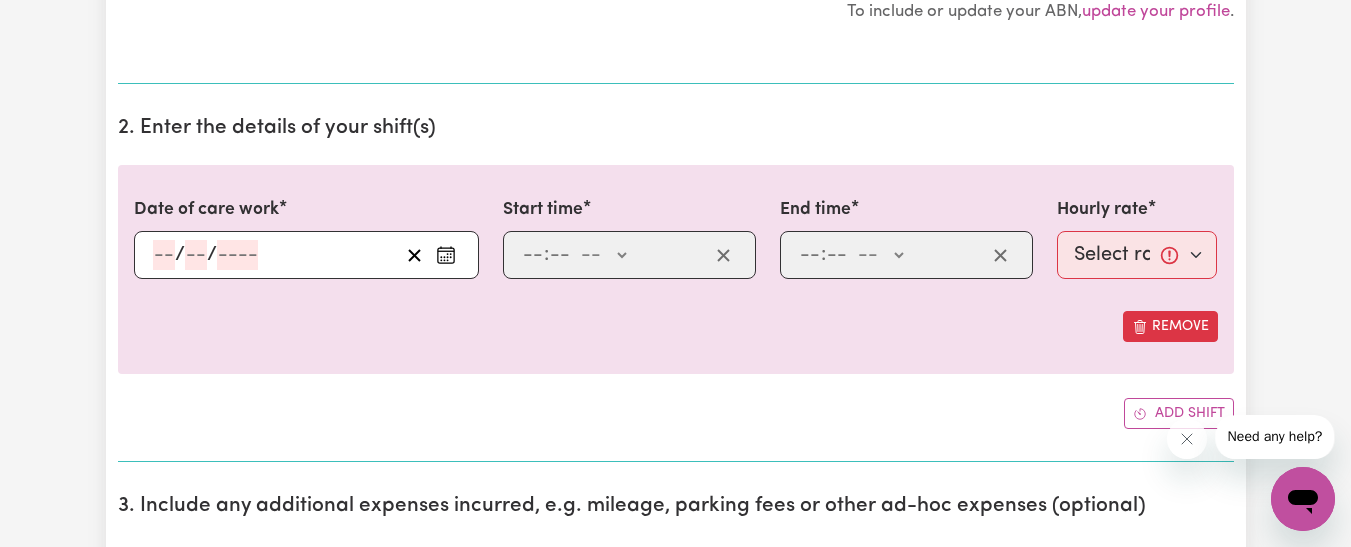 click 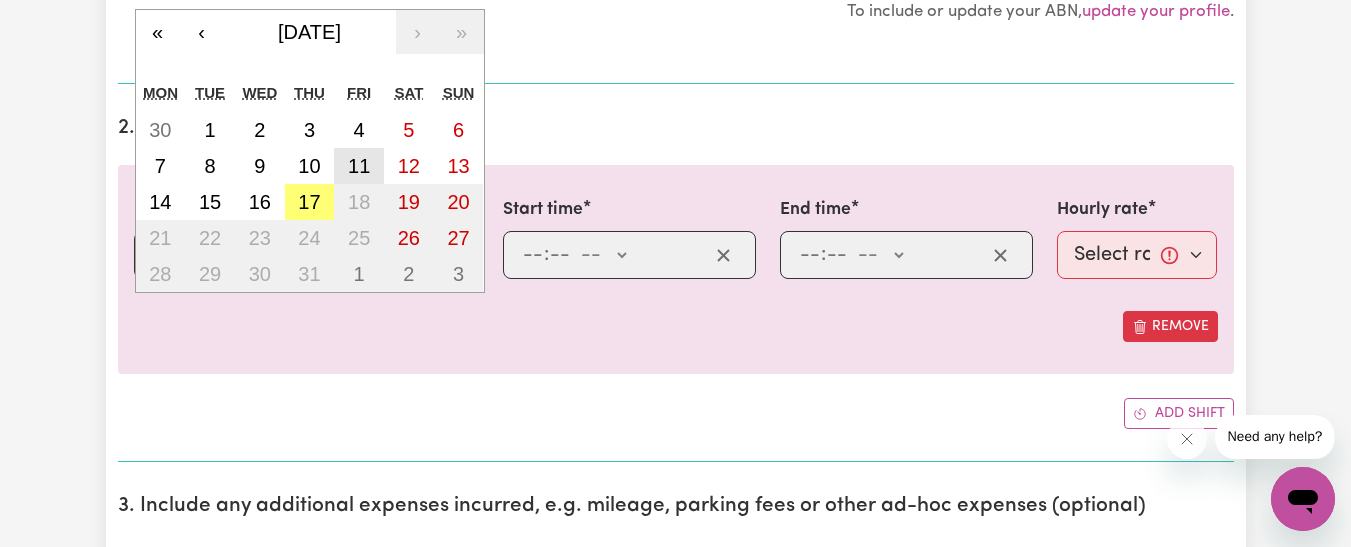 click on "11" at bounding box center [359, 166] 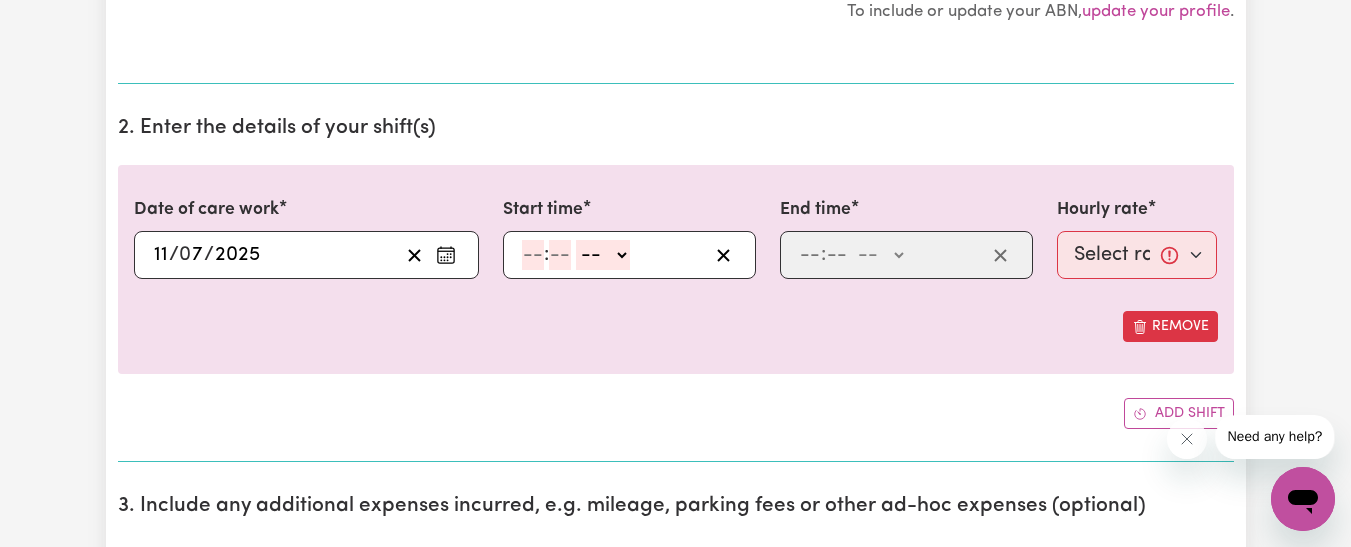 click 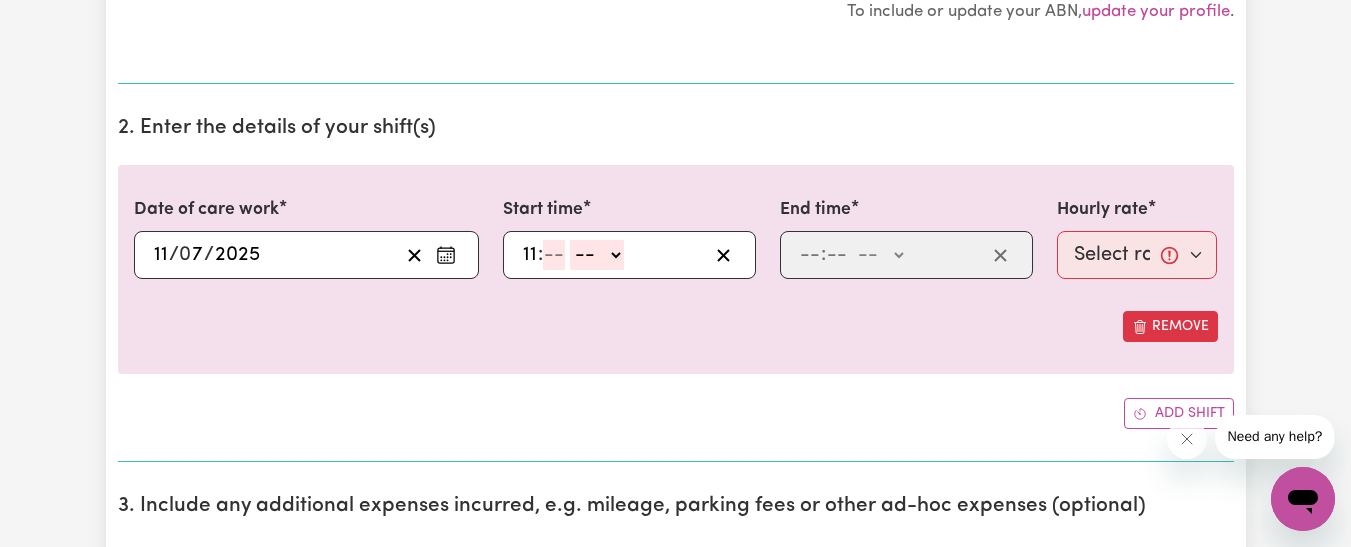 type on "11" 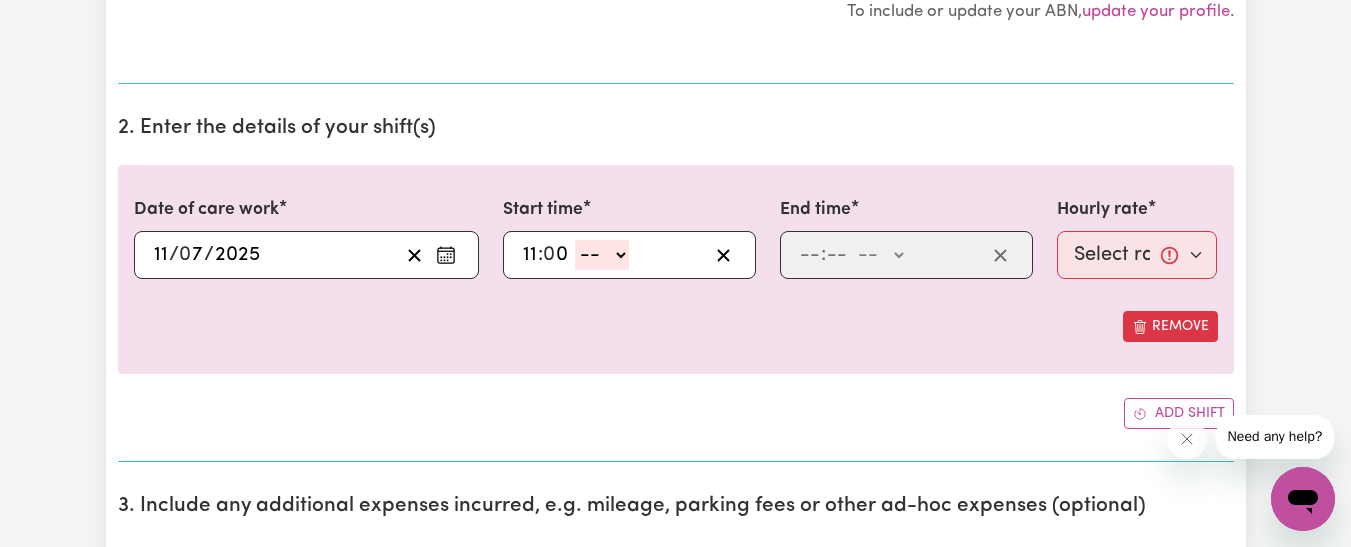 type on "00" 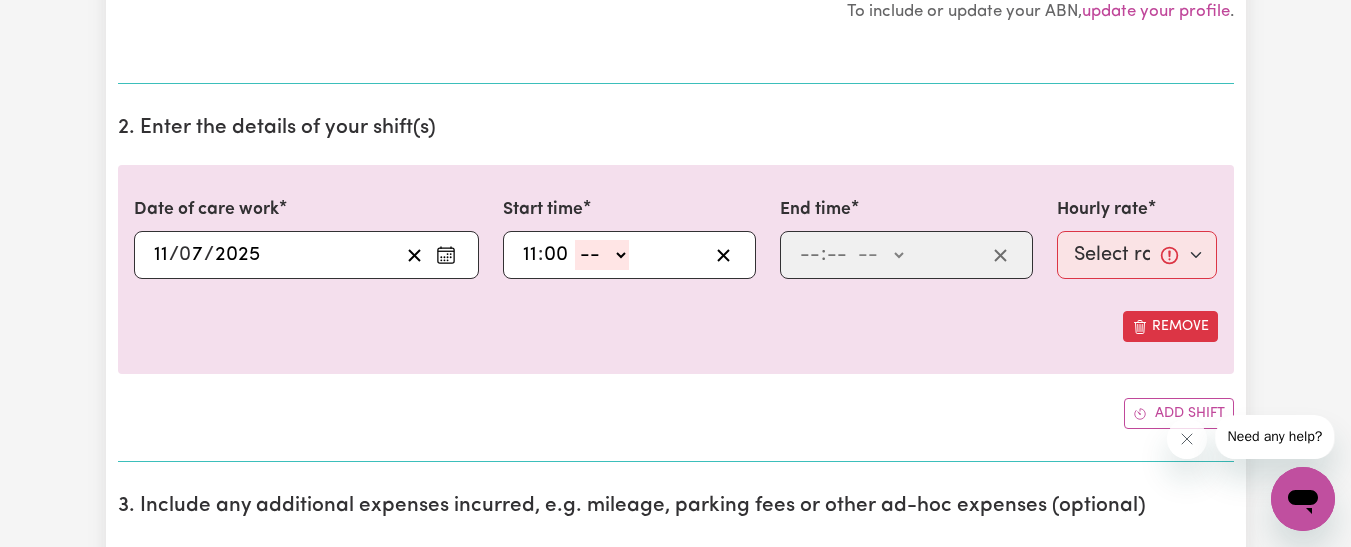 select on "am" 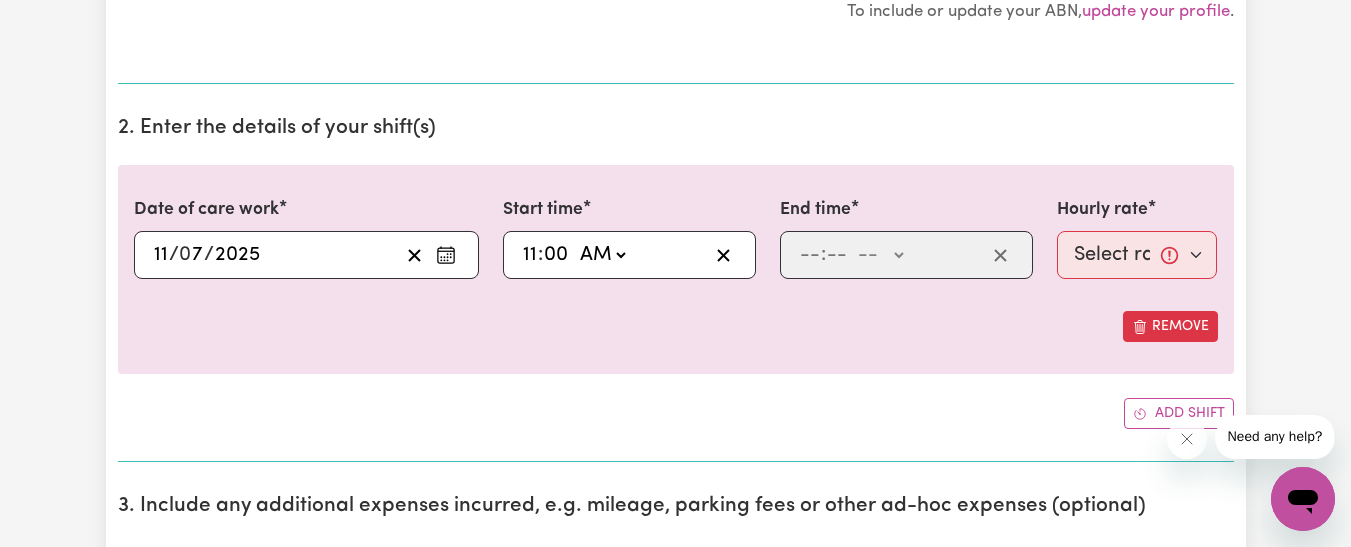 type on "11:00" 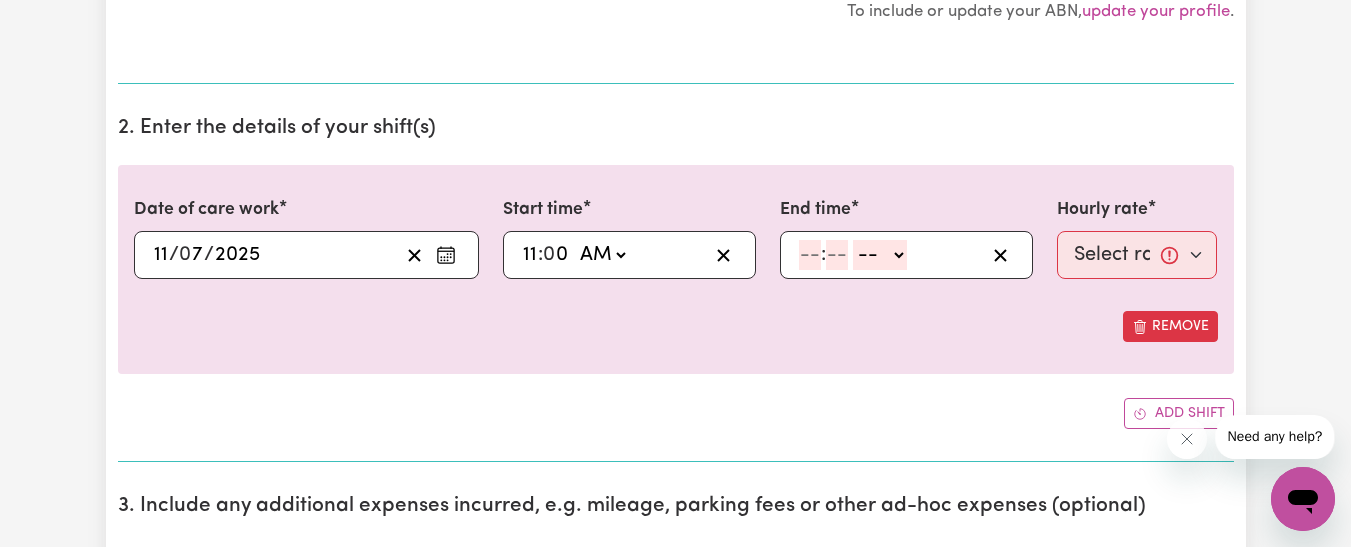 click 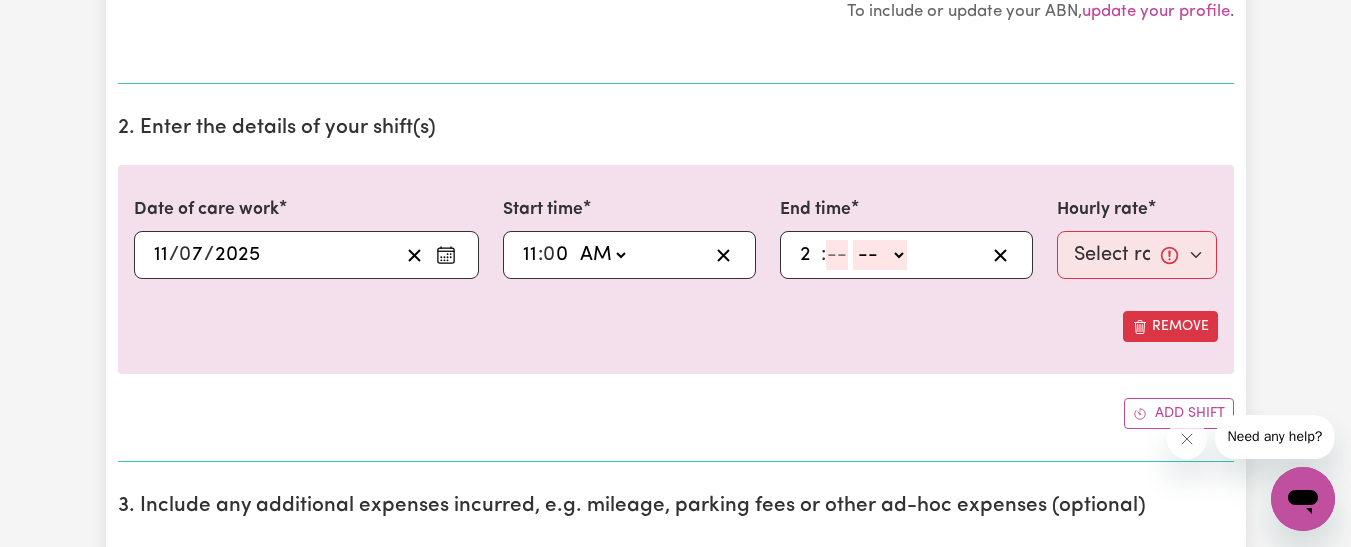 type on "2" 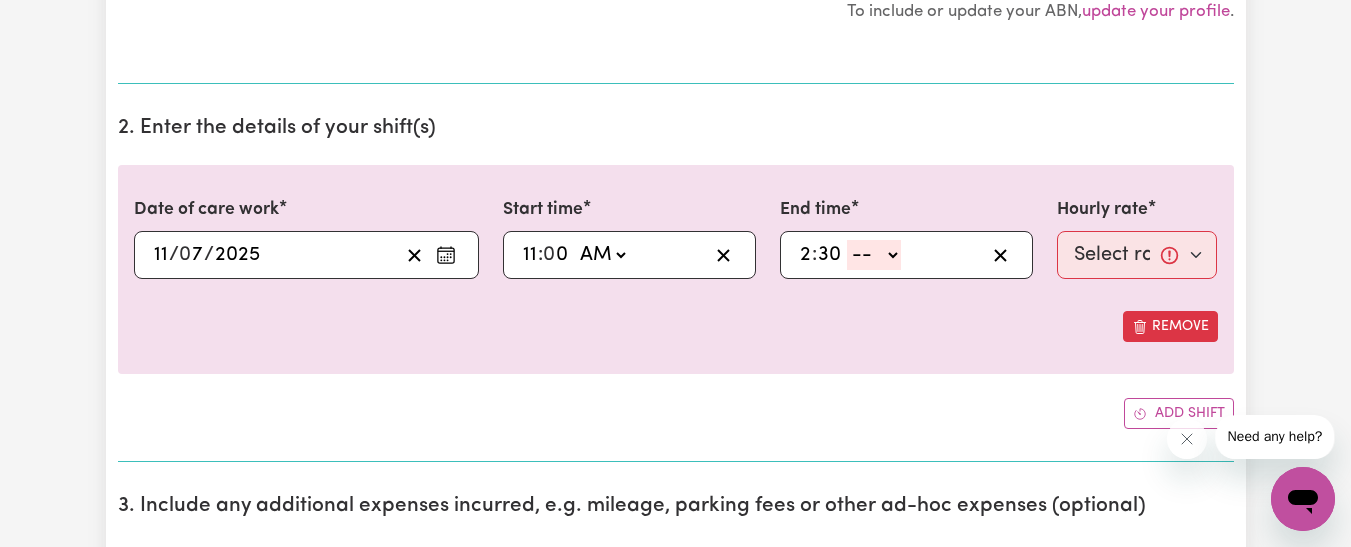 type on "30" 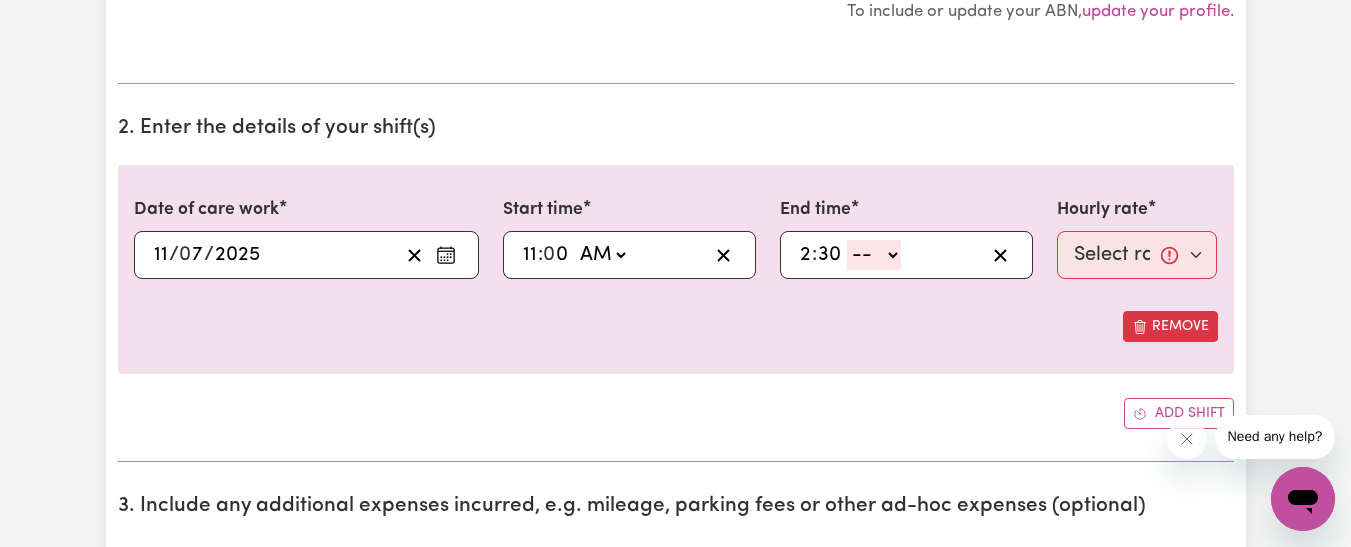 select on "pm" 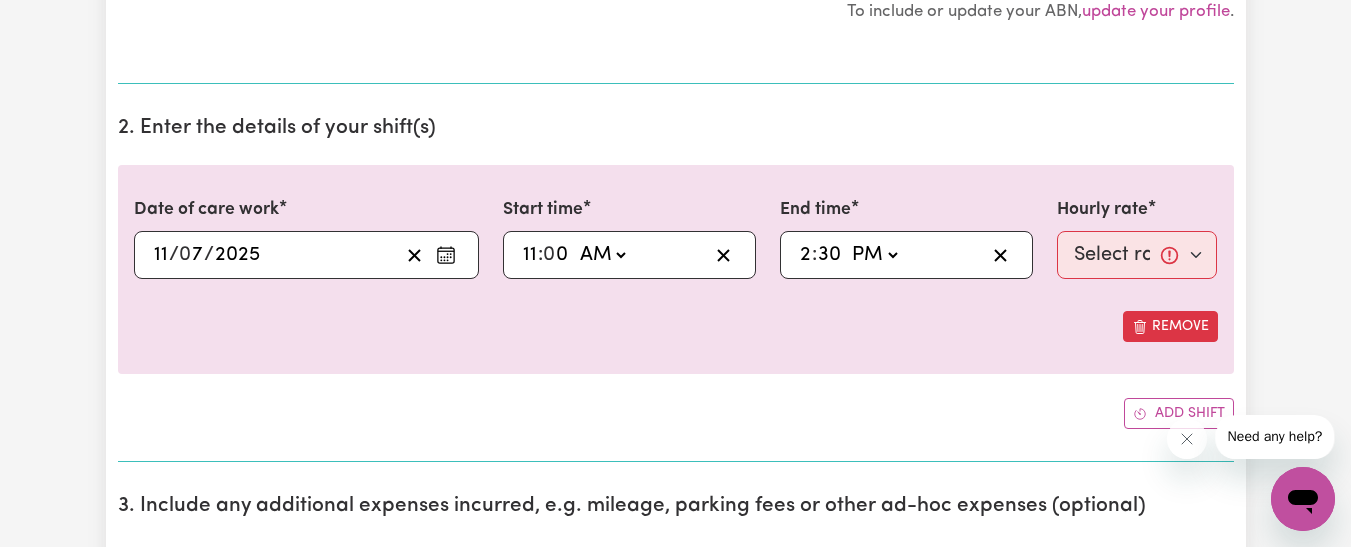 type on "14:30" 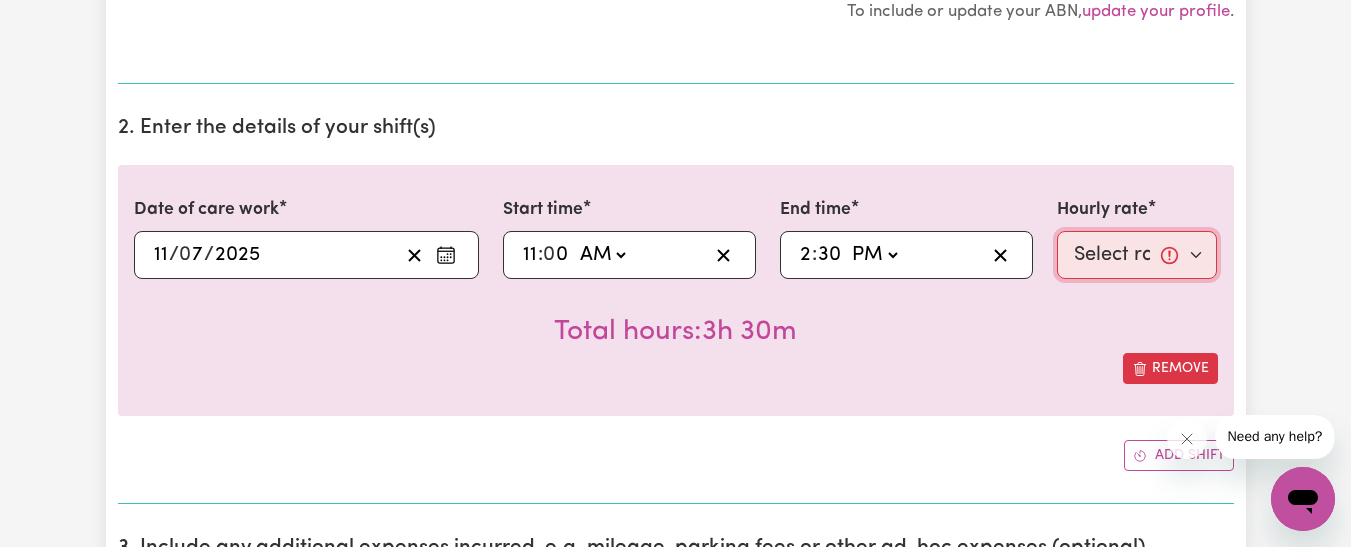 click on "Select rate... $56.13 (Weekday)" at bounding box center (1137, 255) 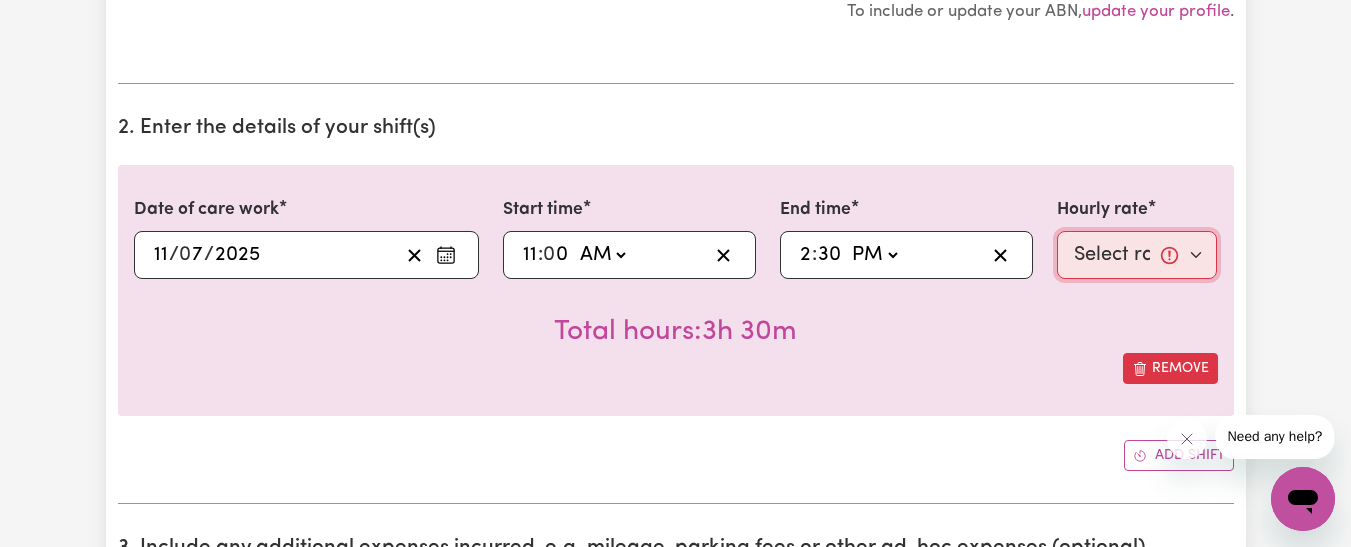 select on "56.13-Weekday" 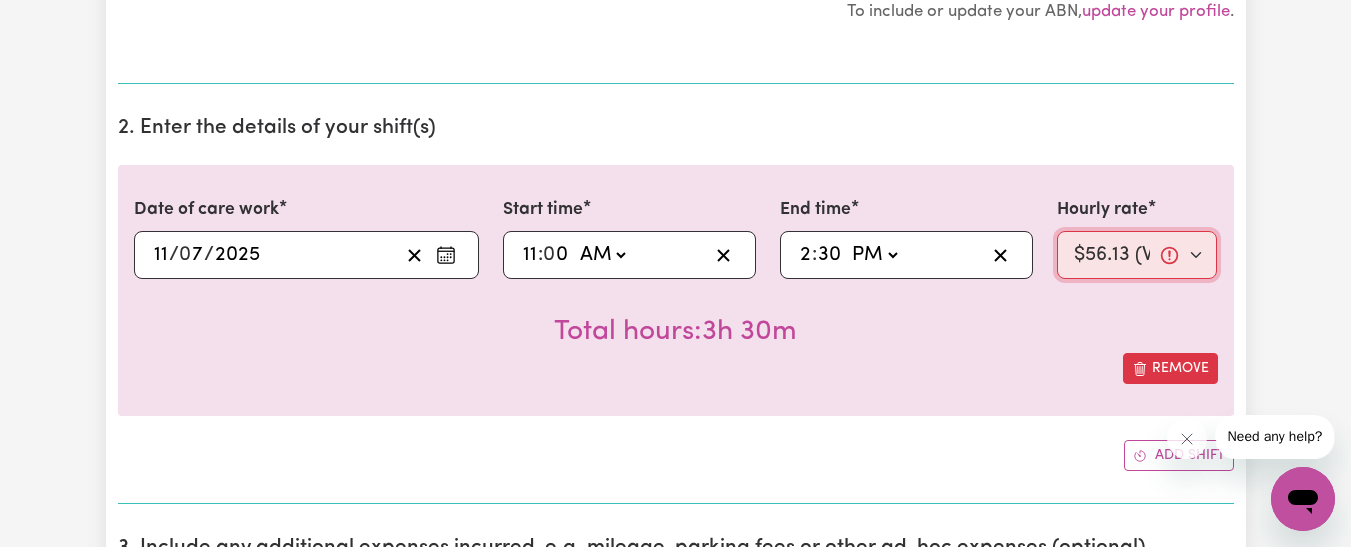 click on "Select rate... $56.13 (Weekday)" at bounding box center [1137, 255] 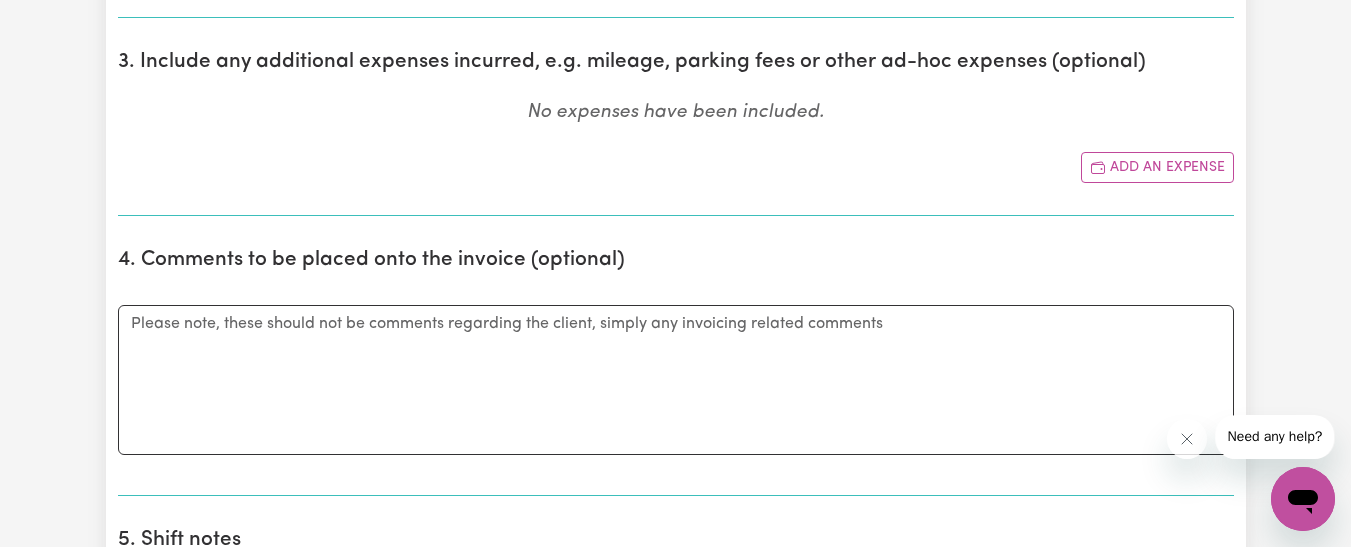 scroll, scrollTop: 1100, scrollLeft: 0, axis: vertical 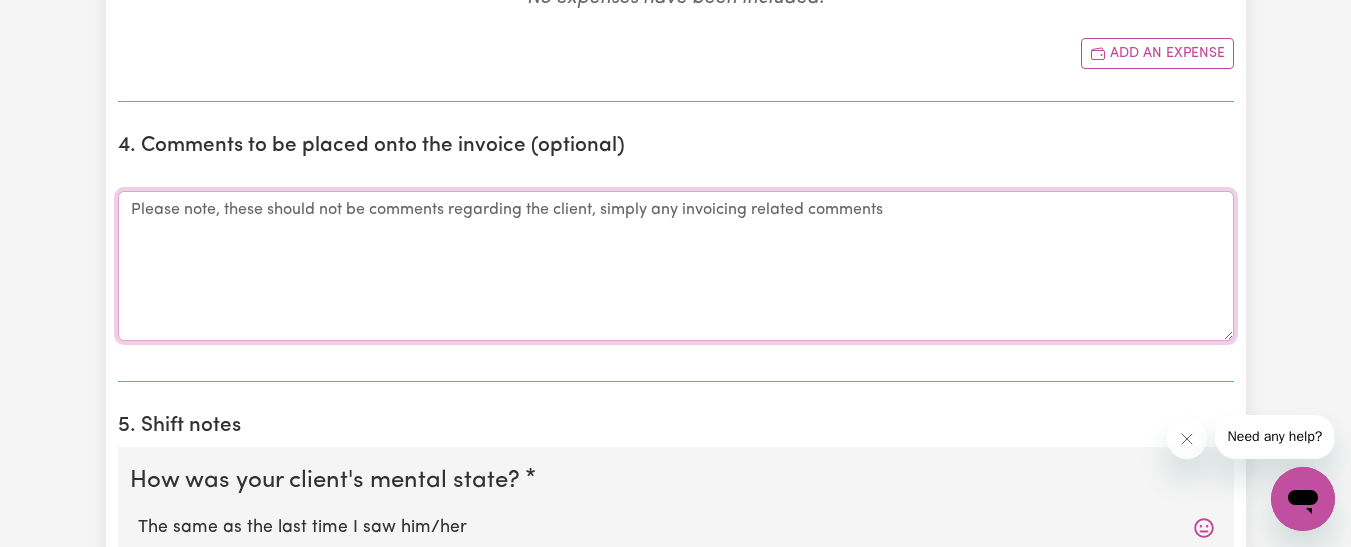 click on "Comments" at bounding box center [676, 266] 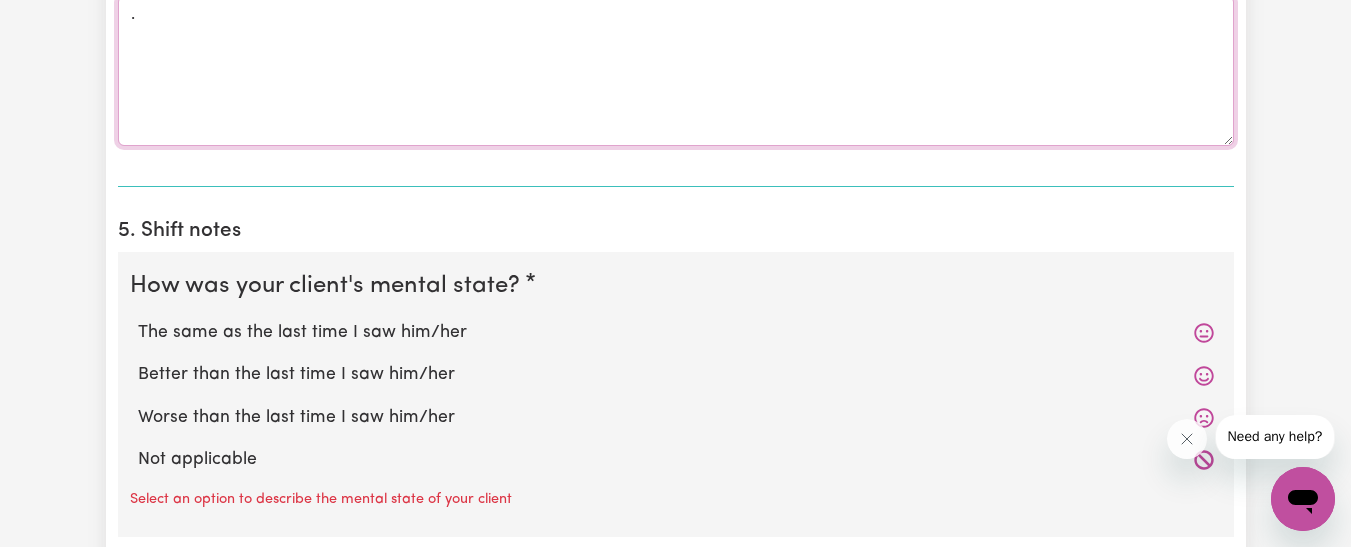 scroll, scrollTop: 1300, scrollLeft: 0, axis: vertical 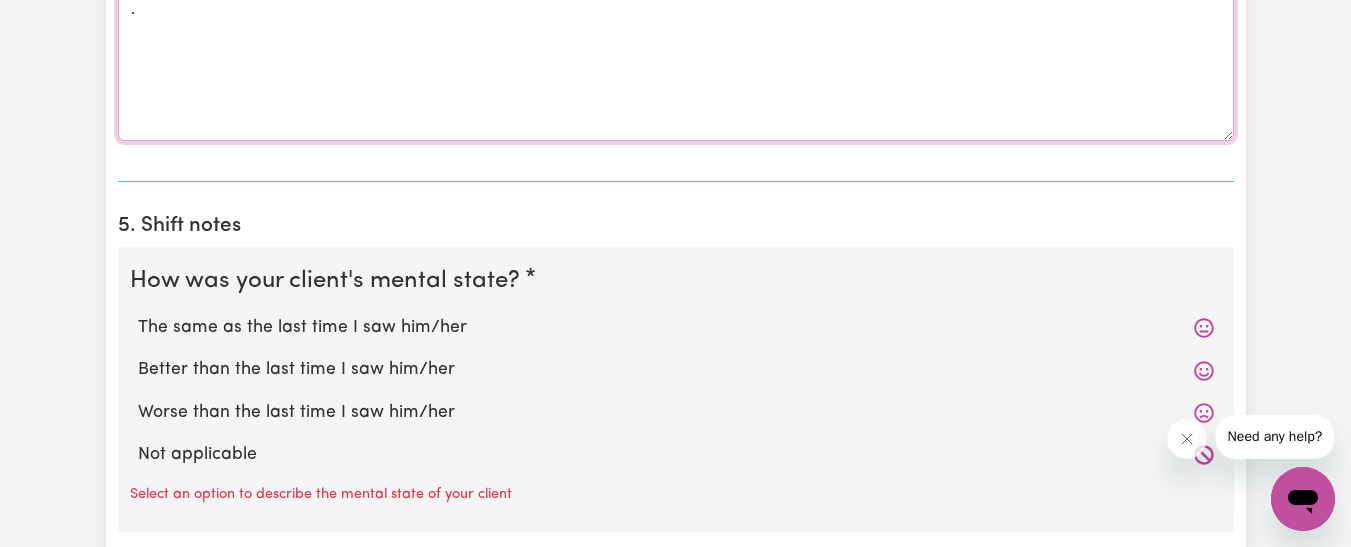 type on "." 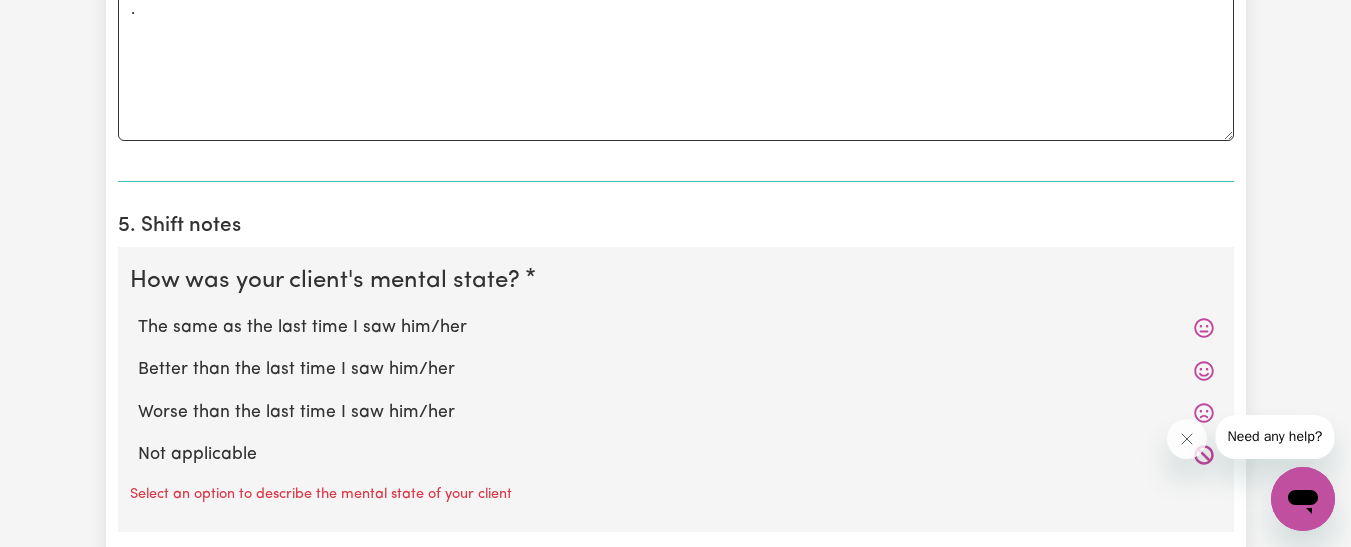 click on "The same as the last time I saw him/her" at bounding box center (676, 328) 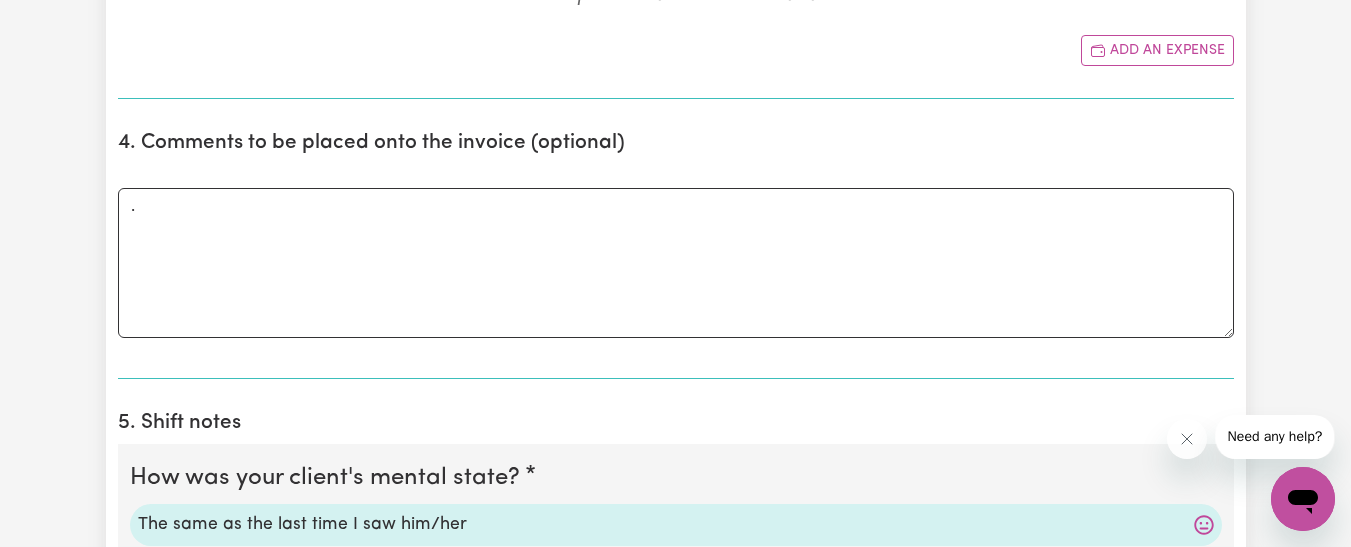 scroll, scrollTop: 1000, scrollLeft: 0, axis: vertical 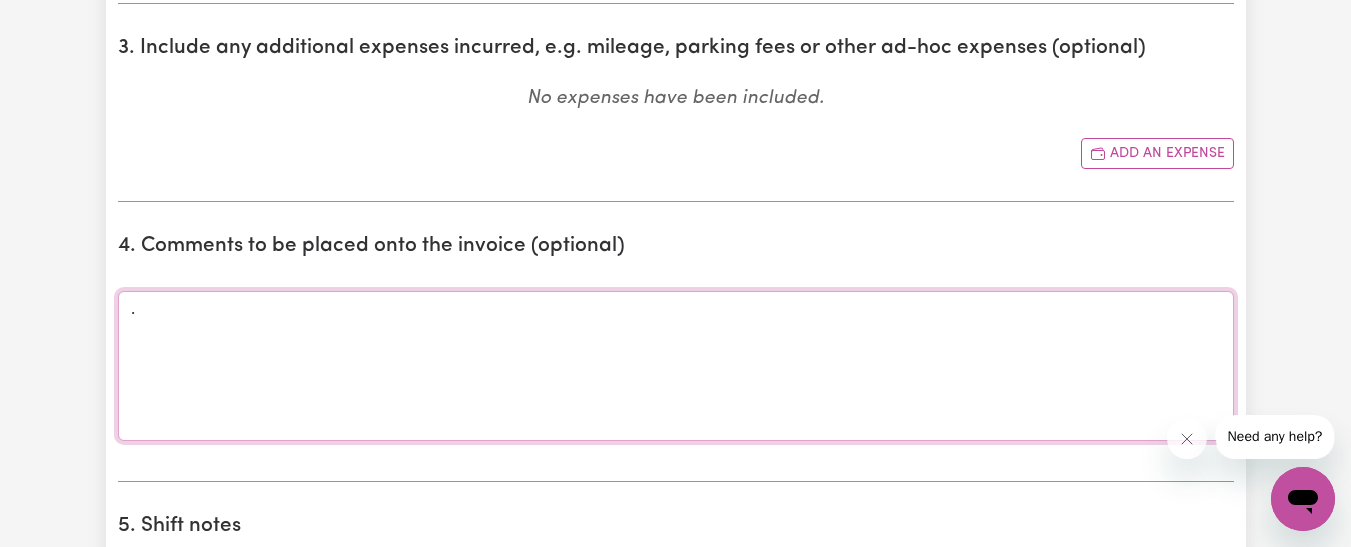 drag, startPoint x: 164, startPoint y: 328, endPoint x: 128, endPoint y: 326, distance: 36.05551 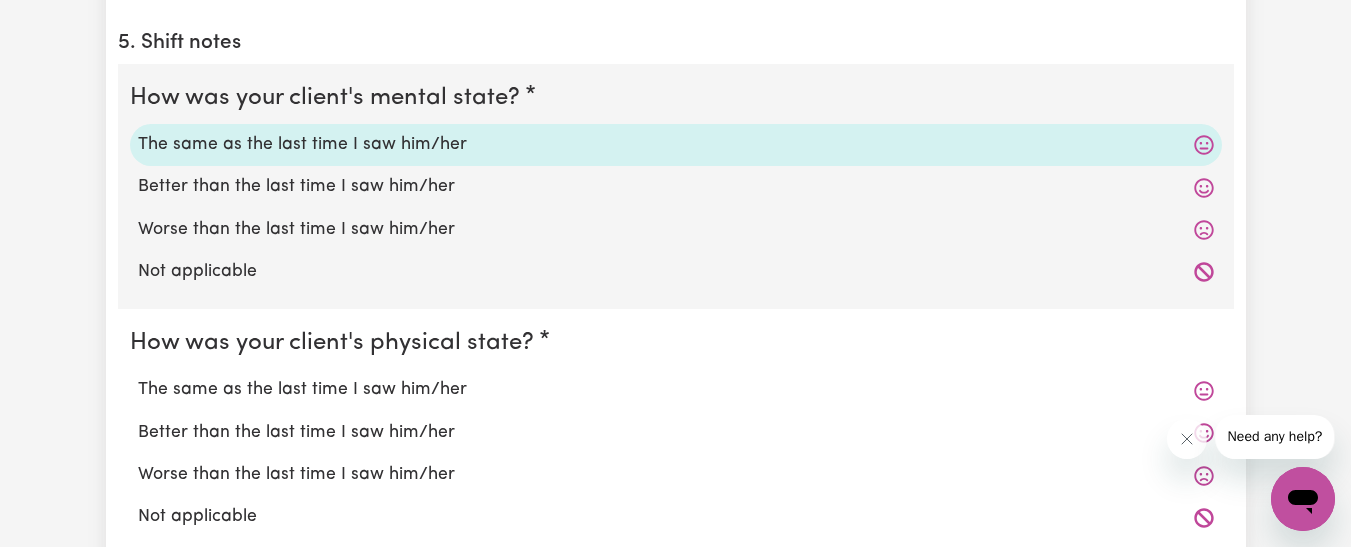 scroll, scrollTop: 1600, scrollLeft: 0, axis: vertical 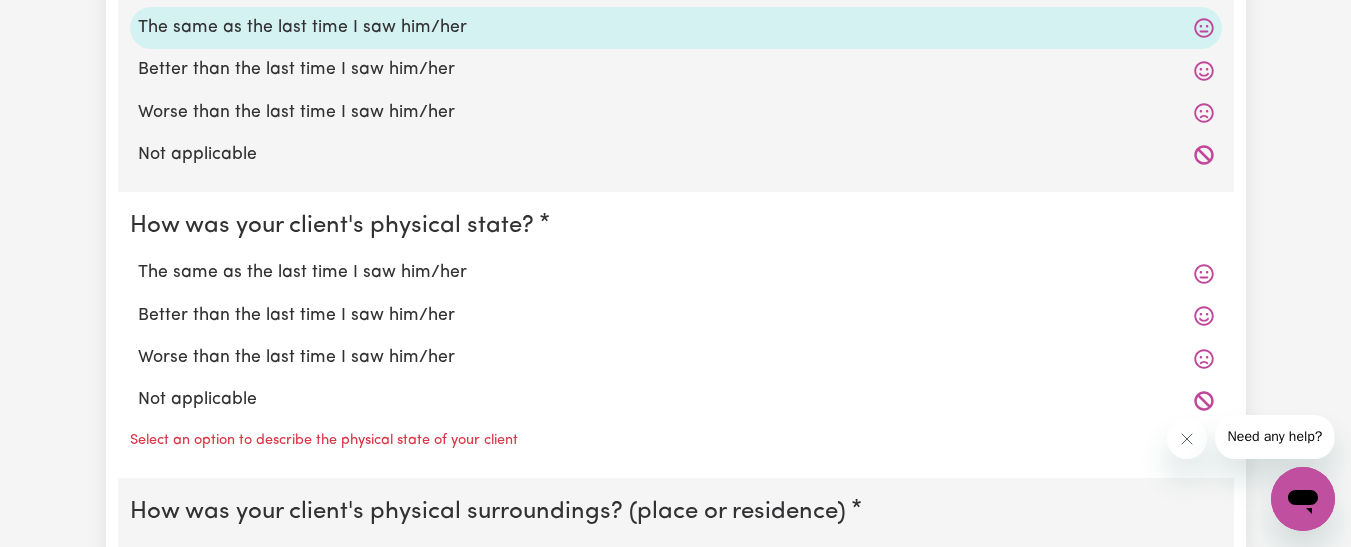 type 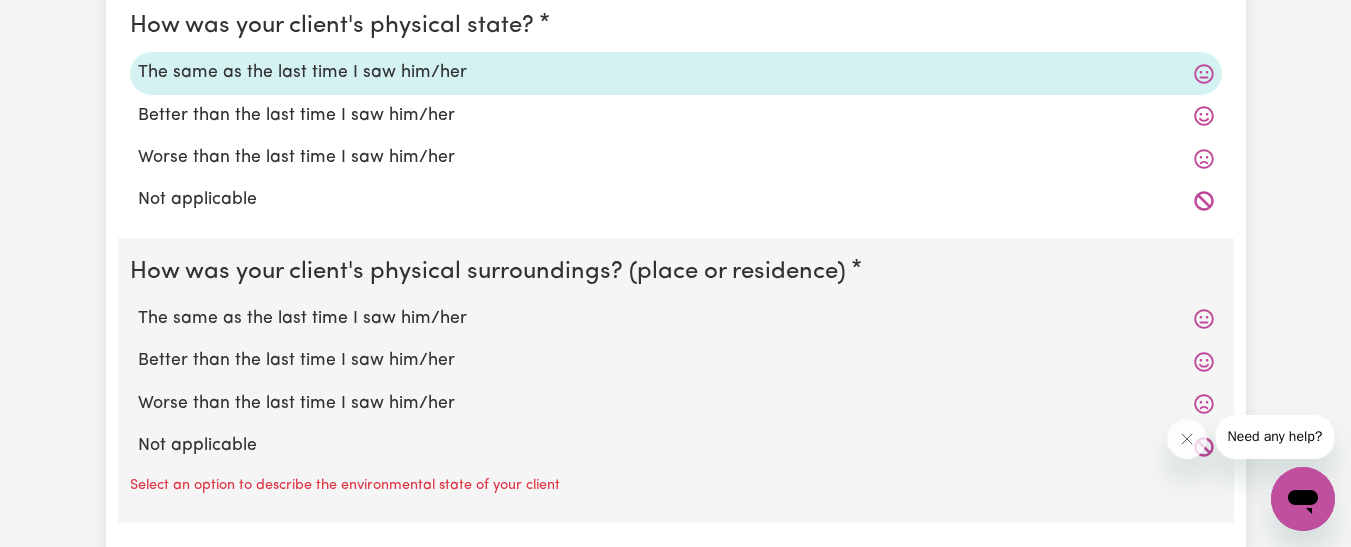 click on "The same as the last time I saw him/her" at bounding box center (676, 319) 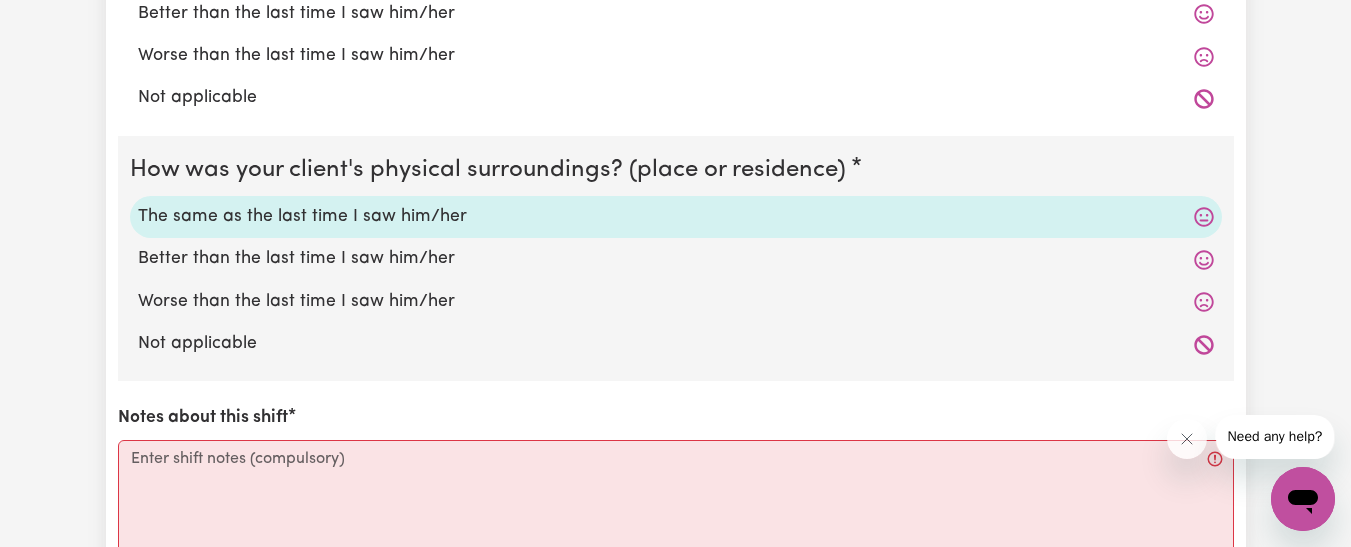 scroll, scrollTop: 2100, scrollLeft: 0, axis: vertical 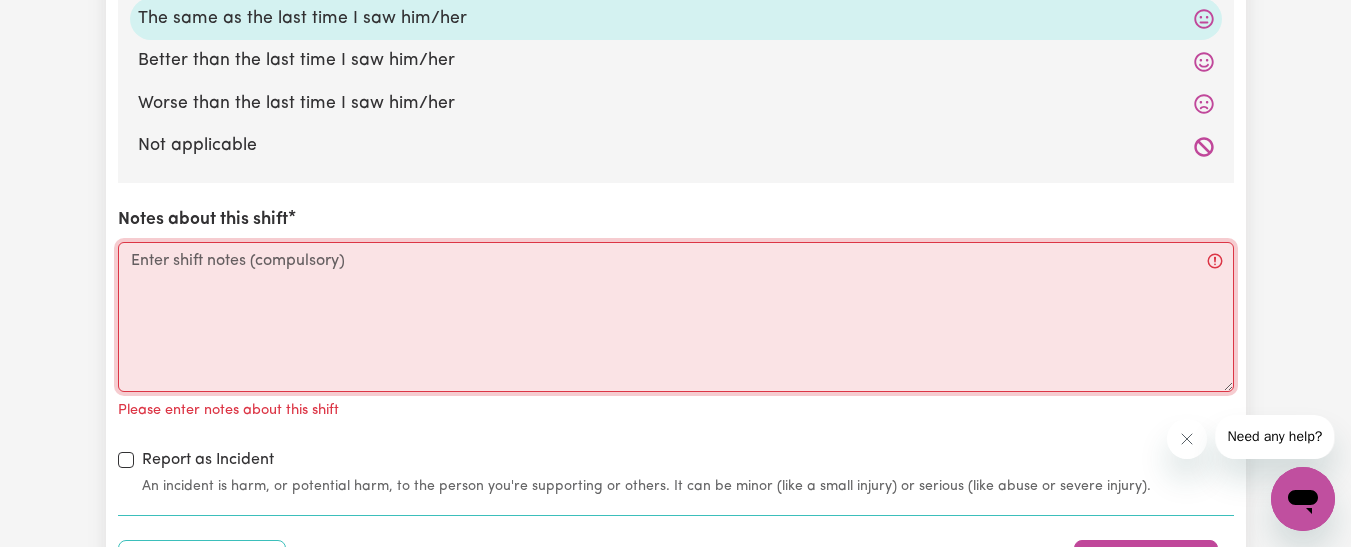 click on "Notes about this shift" at bounding box center (676, 317) 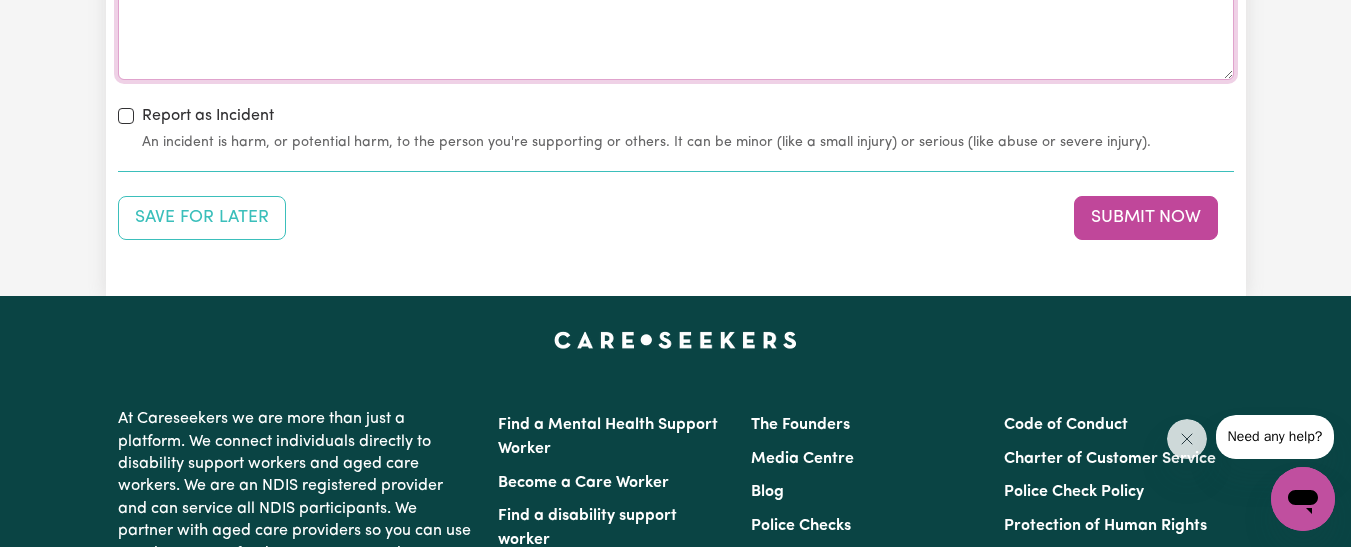 scroll, scrollTop: 2500, scrollLeft: 0, axis: vertical 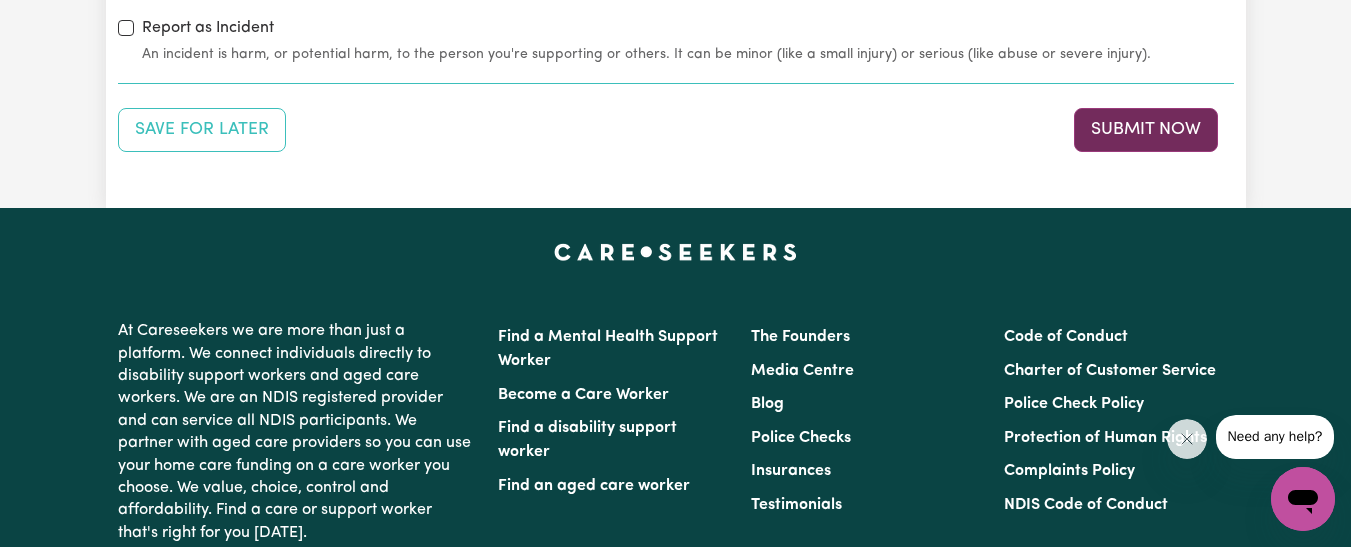 type on "." 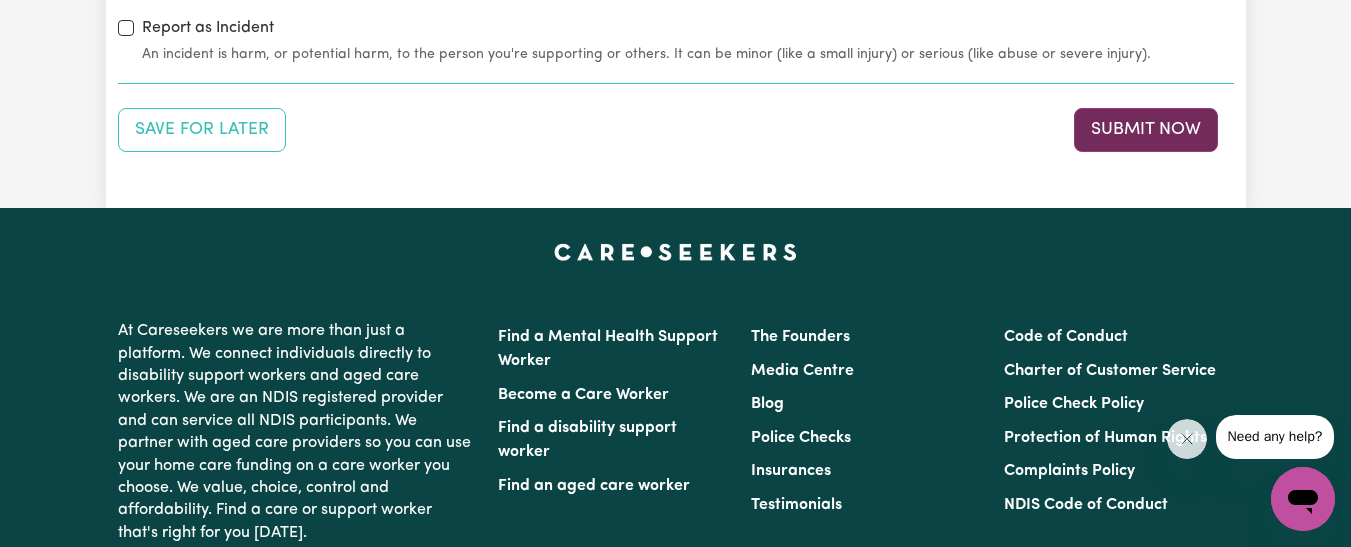 click on "Submit Now" at bounding box center [1146, 130] 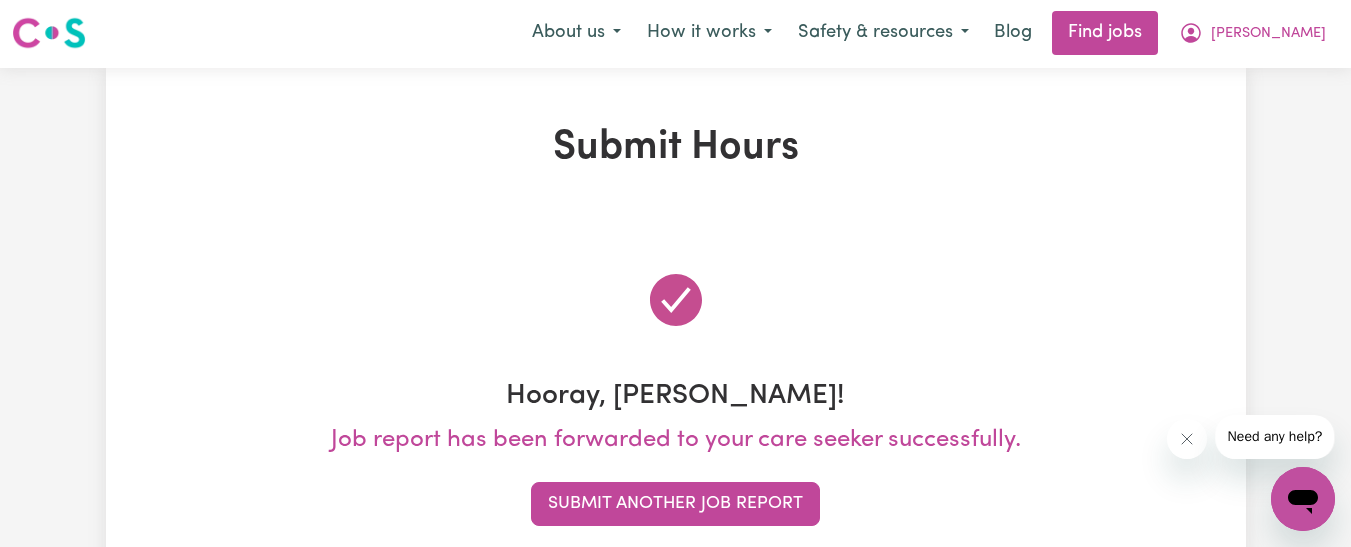 scroll, scrollTop: 0, scrollLeft: 0, axis: both 